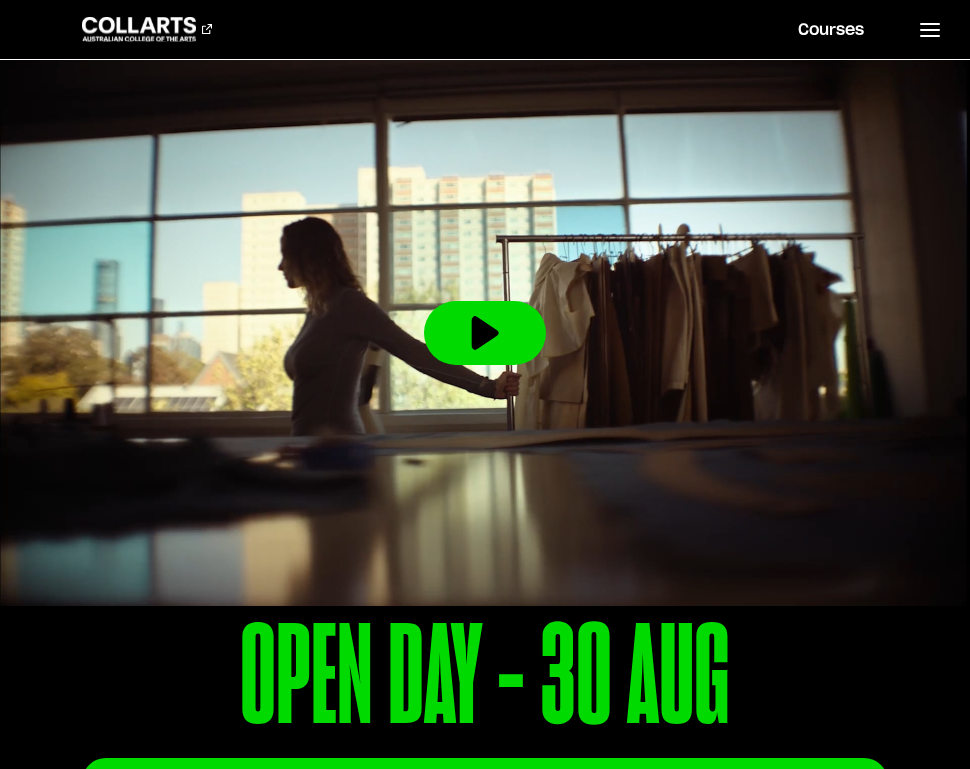scroll, scrollTop: 0, scrollLeft: 0, axis: both 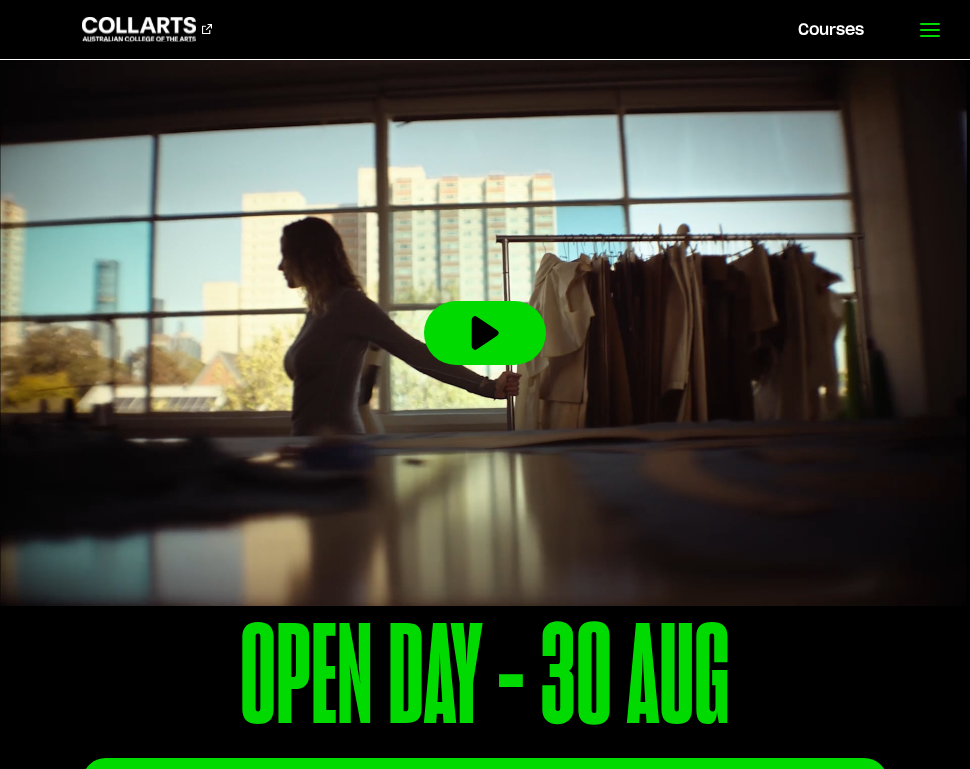 click 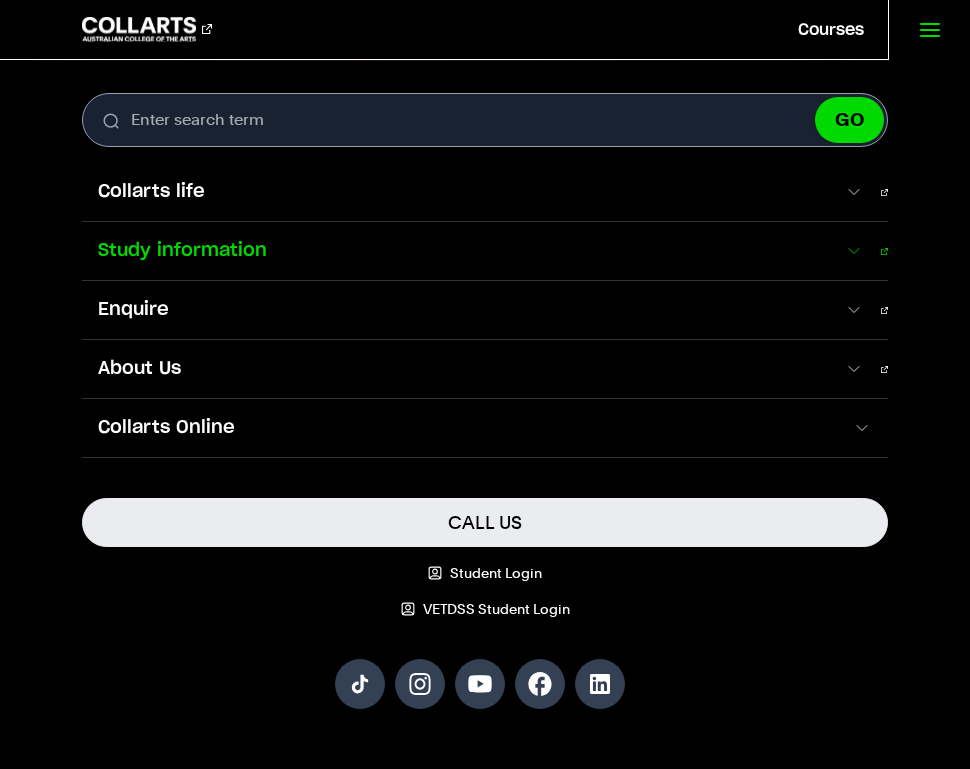 click on "Study information" at bounding box center [463, 251] 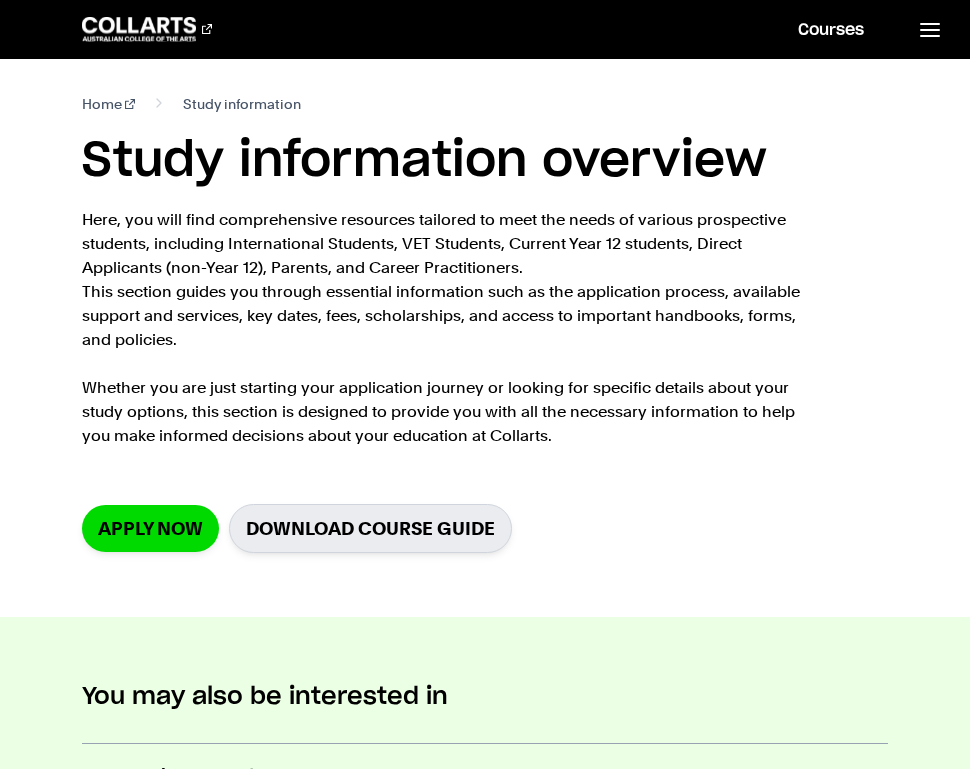 scroll, scrollTop: 0, scrollLeft: 0, axis: both 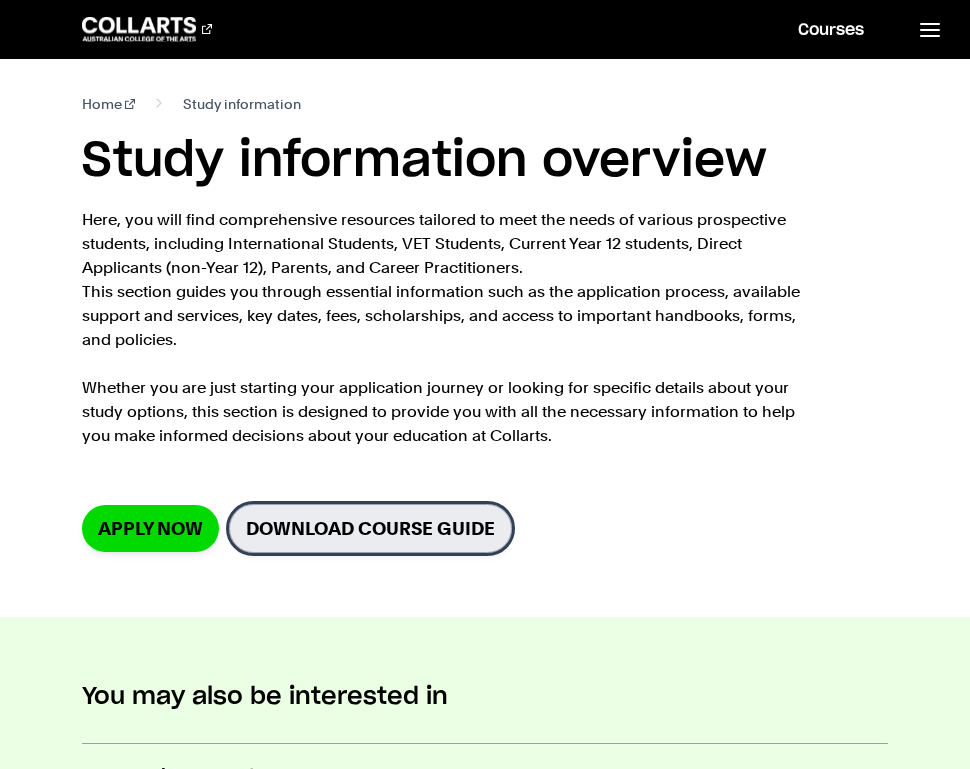 click on "Download Course Guide" at bounding box center [370, 528] 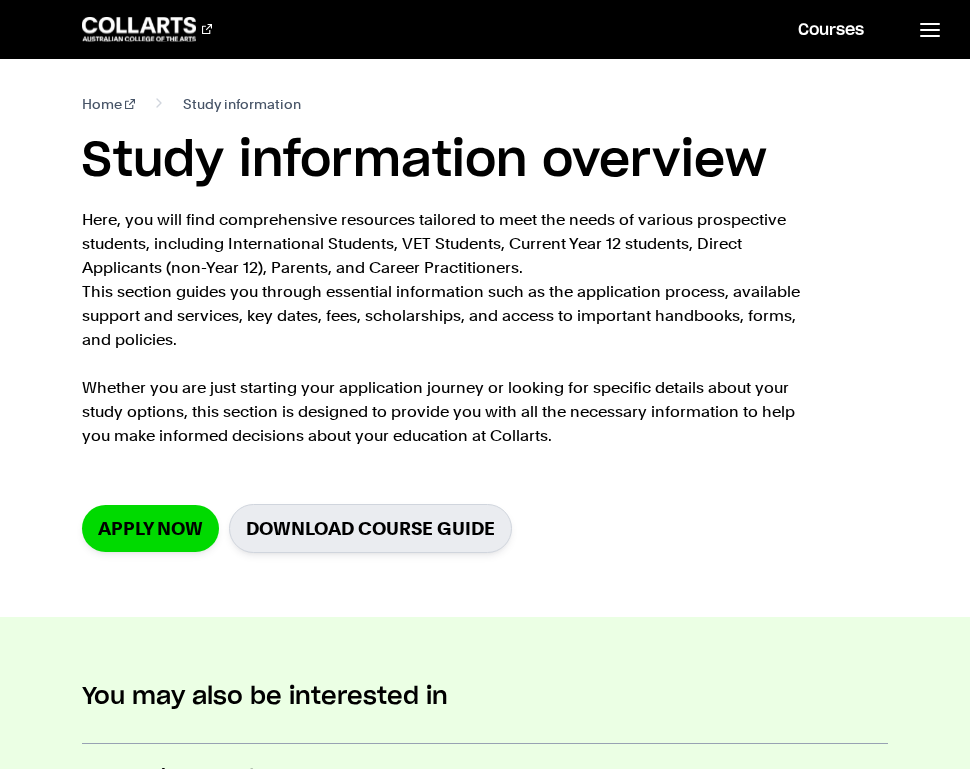 scroll, scrollTop: 99, scrollLeft: 0, axis: vertical 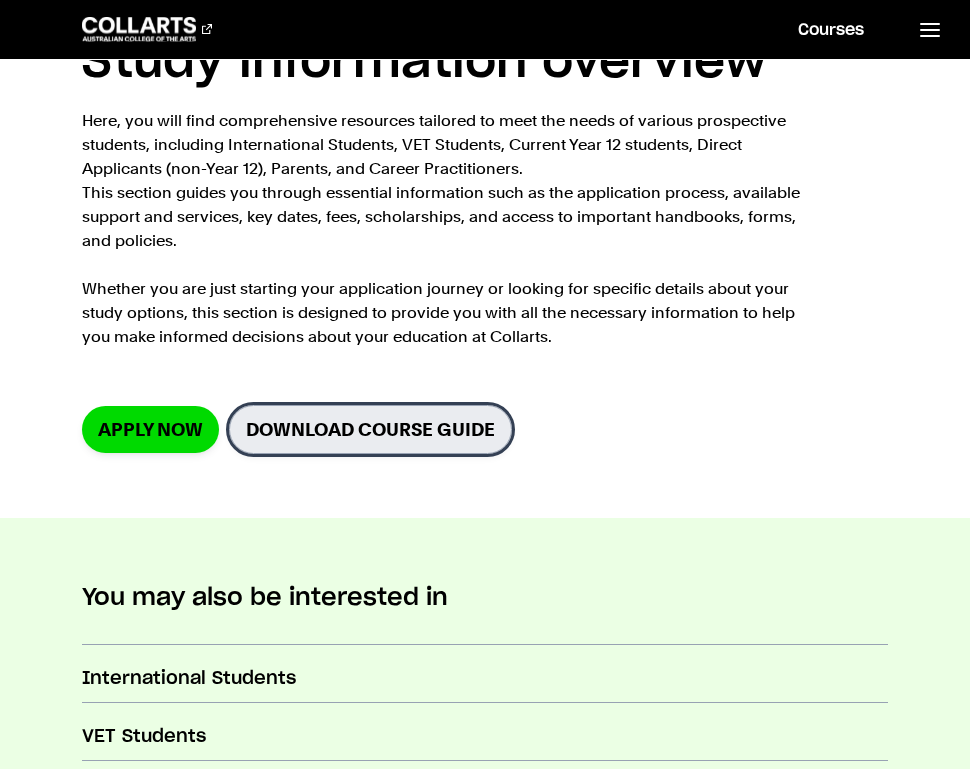 click on "Download Course Guide" at bounding box center [370, 429] 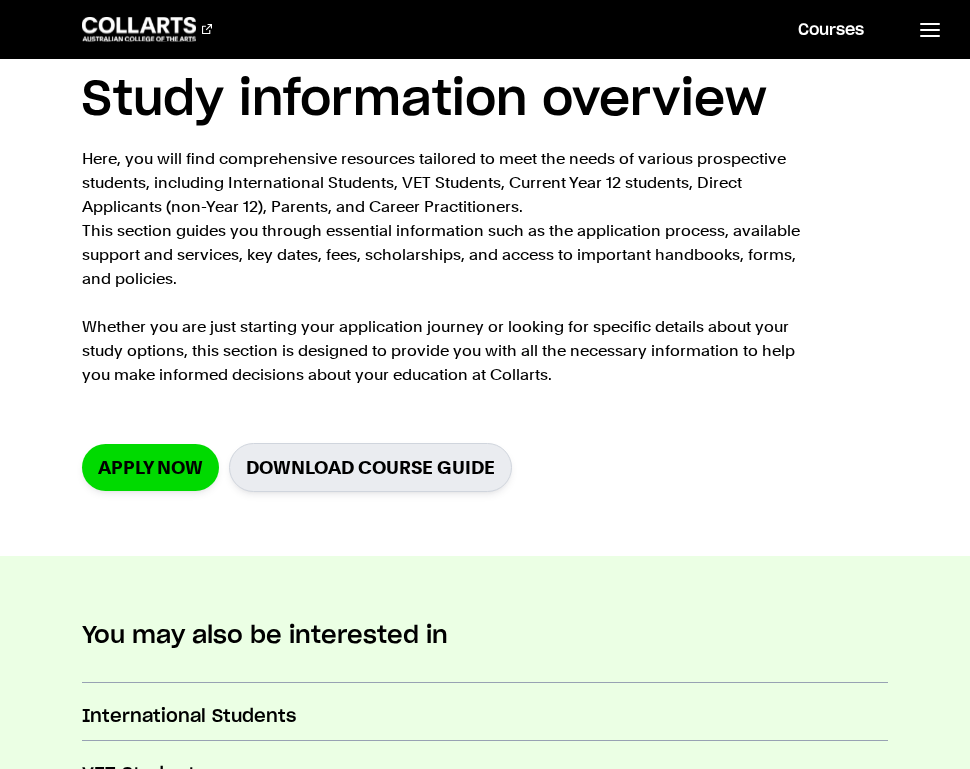 scroll, scrollTop: 59, scrollLeft: 0, axis: vertical 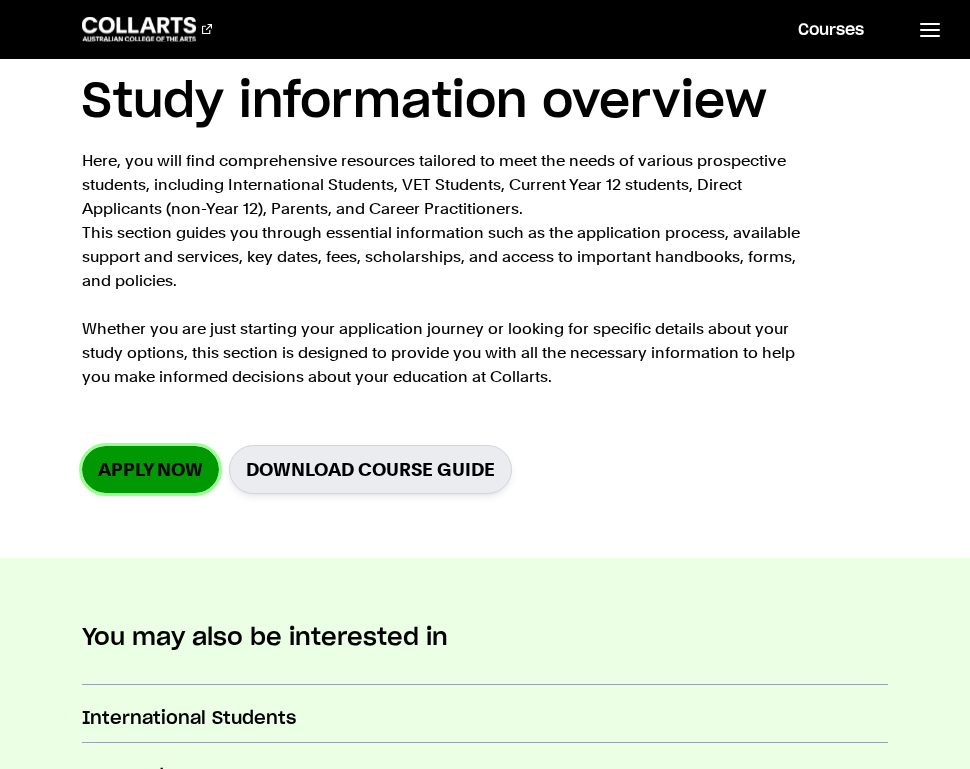 click on "Apply Now" at bounding box center (150, 469) 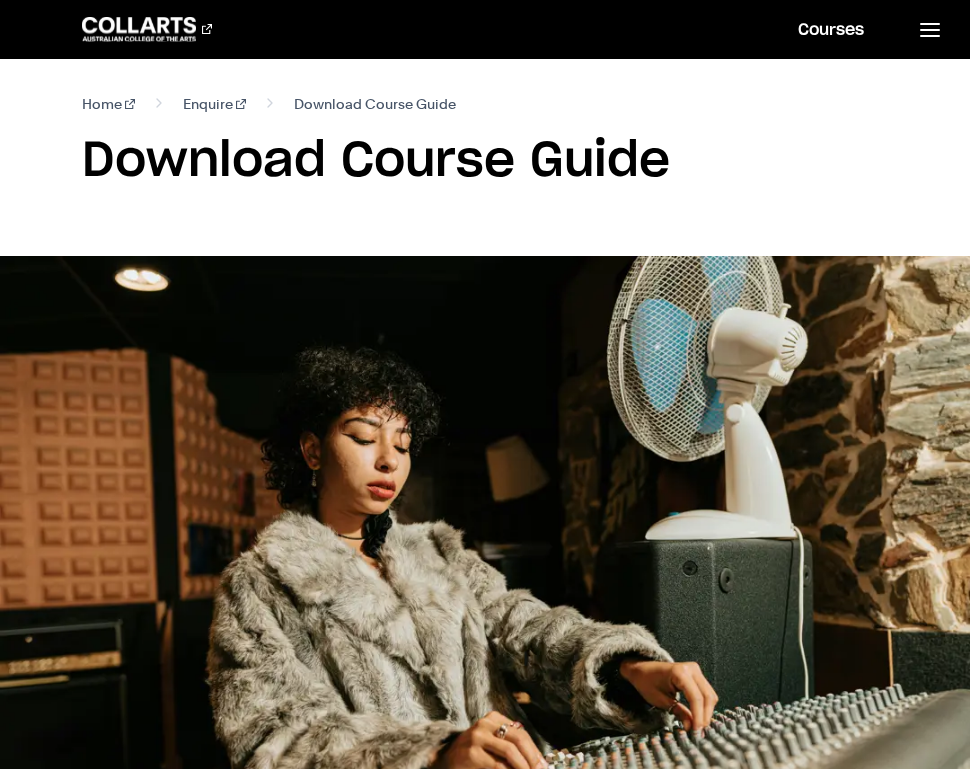 scroll, scrollTop: 0, scrollLeft: 0, axis: both 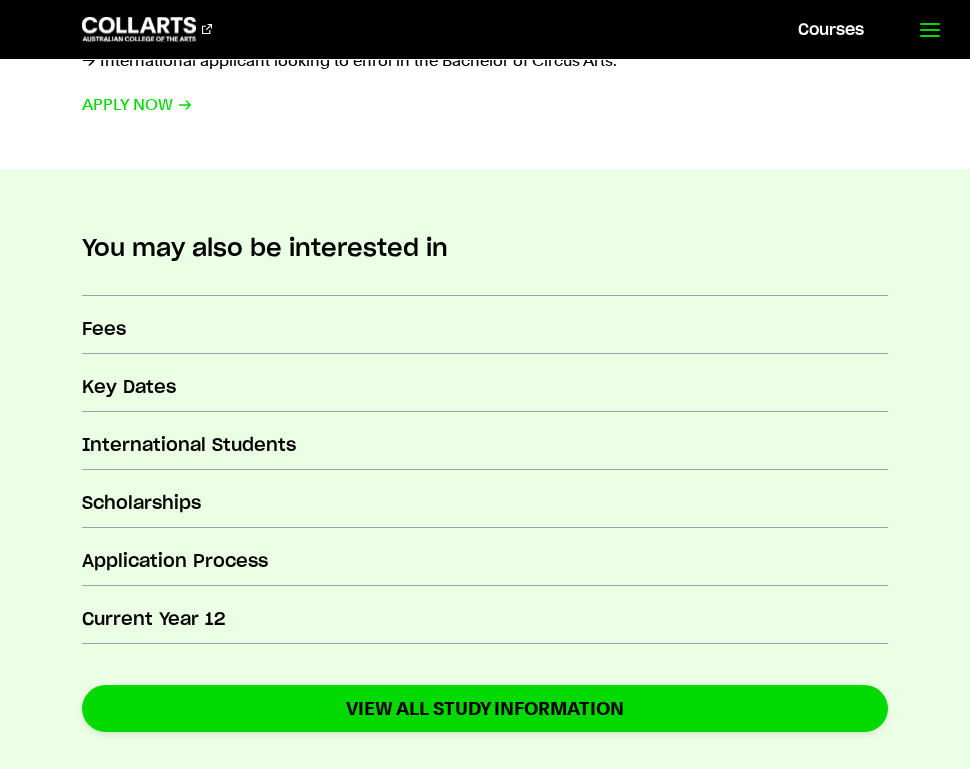 click 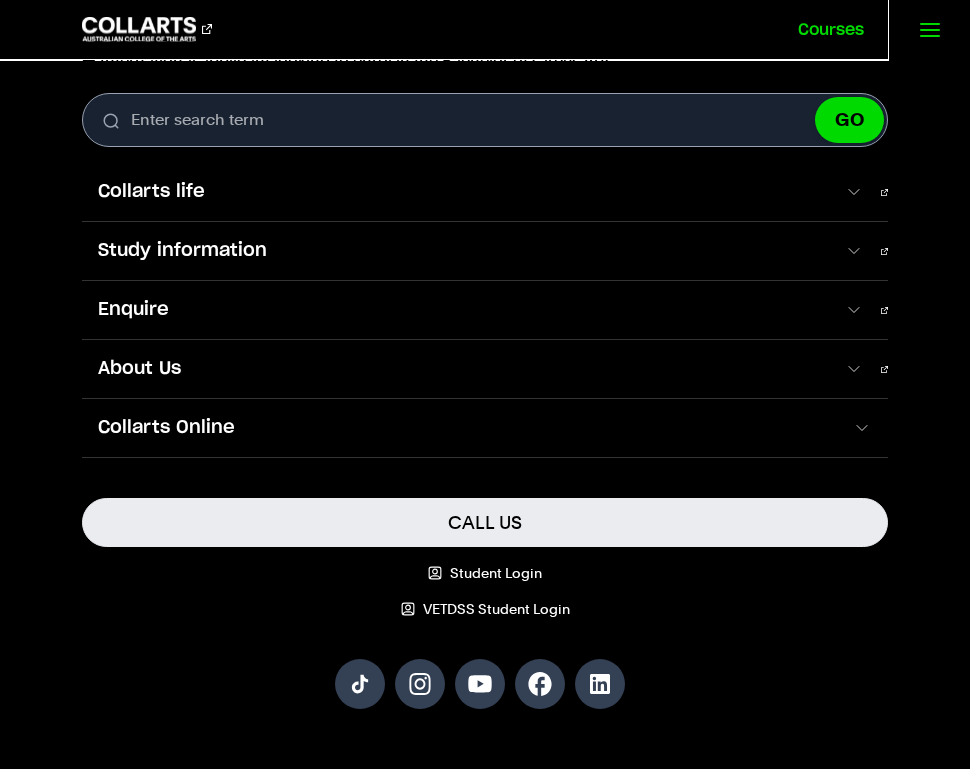 click on "Courses" at bounding box center (831, 29) 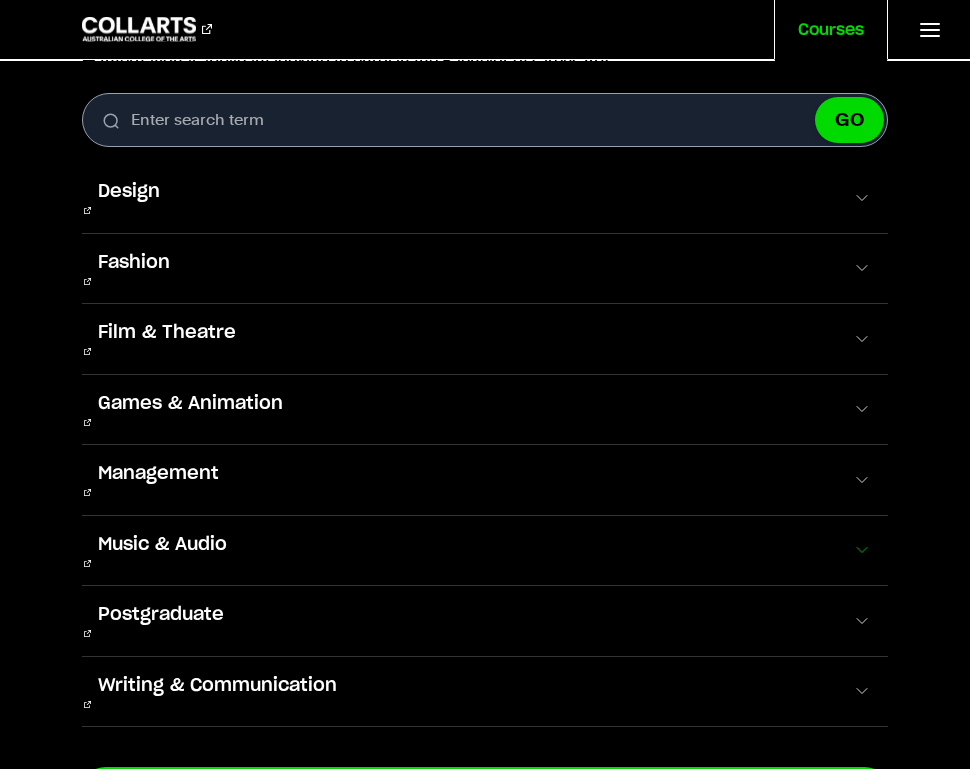 click on "Music & Audio" at bounding box center (484, 551) 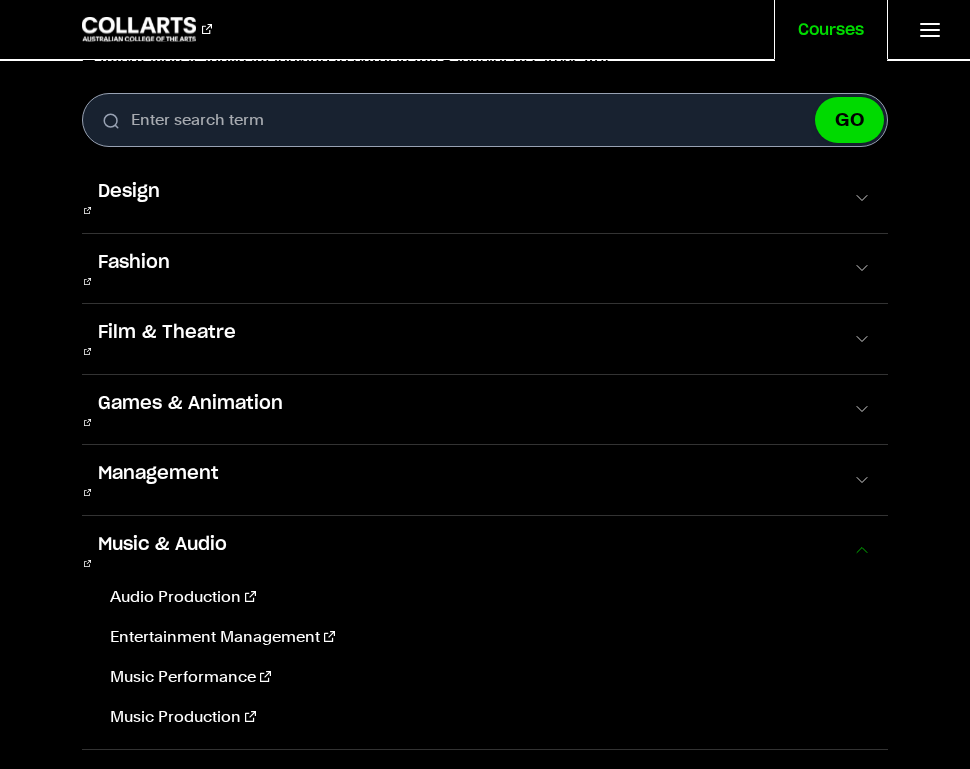 click at bounding box center (862, 550) 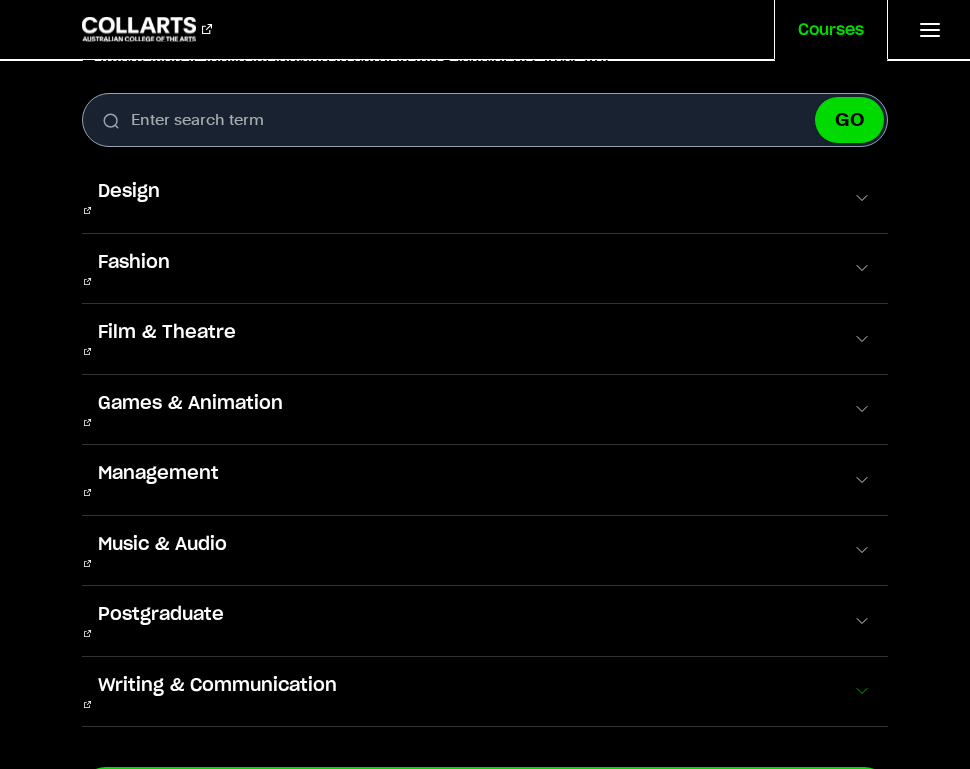 click at bounding box center (862, 691) 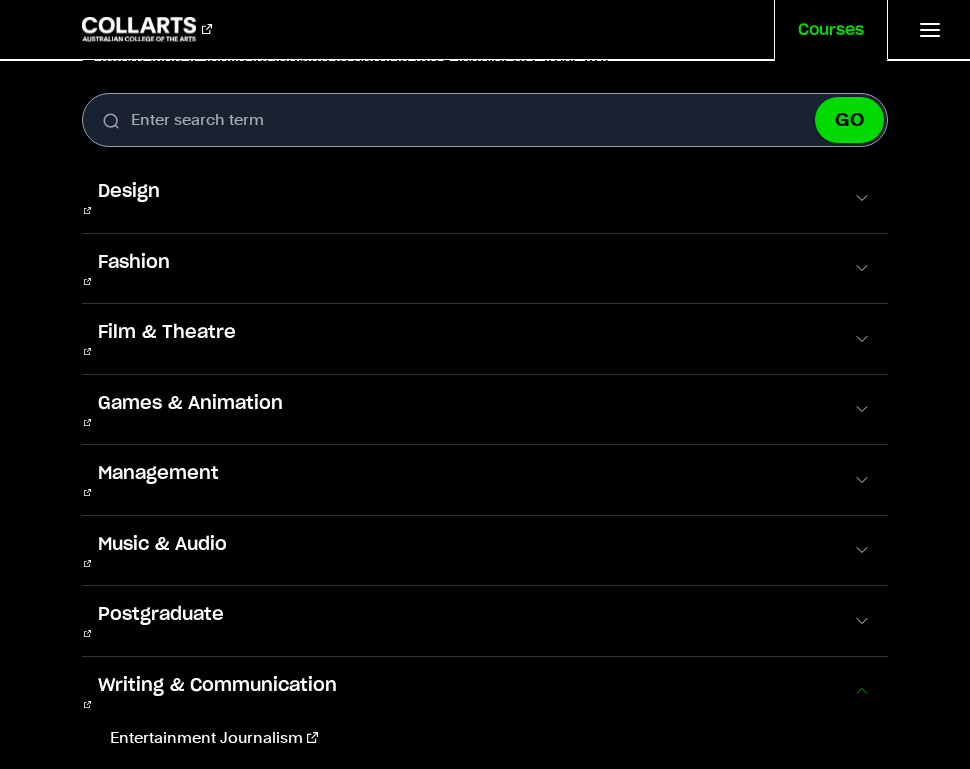 click on "Writing & Communication" at bounding box center (484, 692) 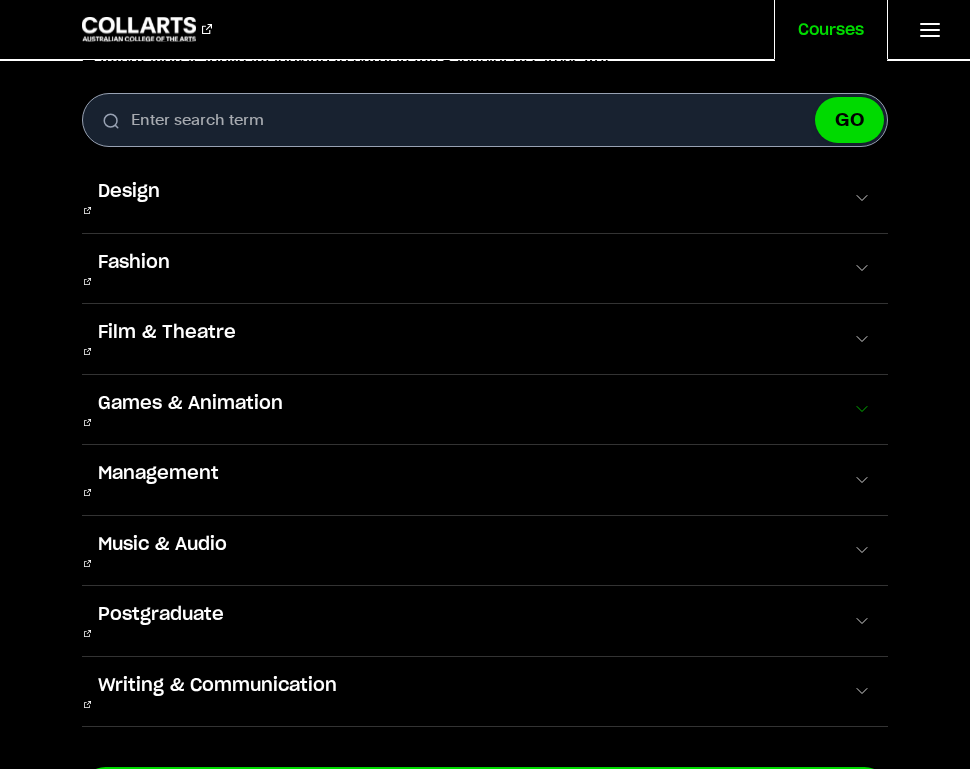 click at bounding box center (862, 409) 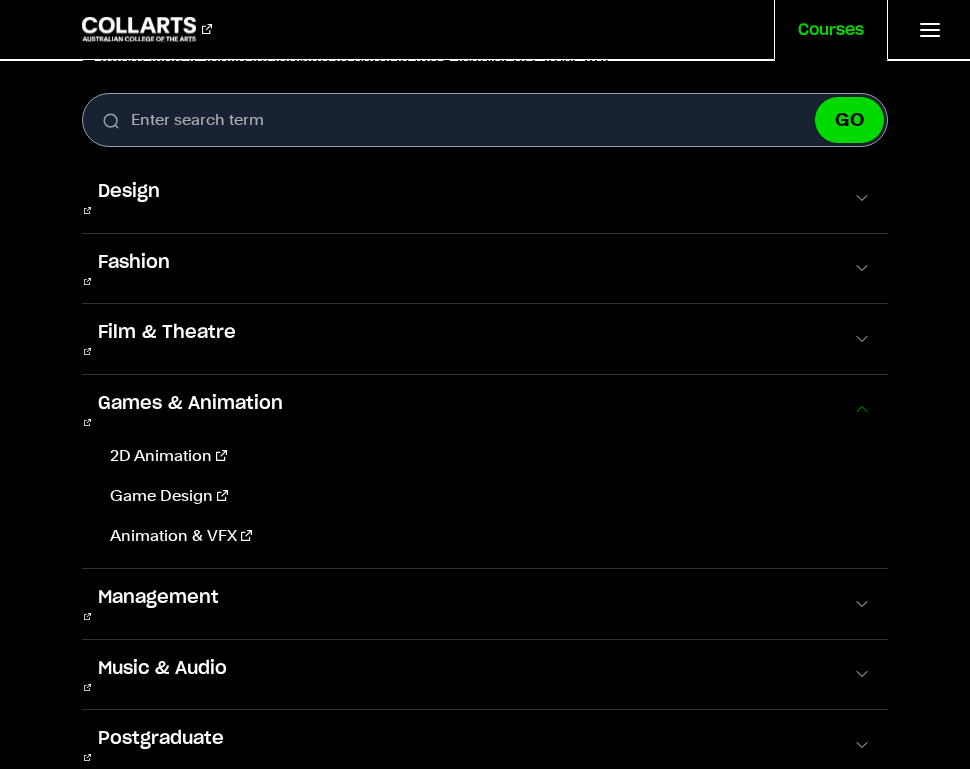 click at bounding box center [862, 409] 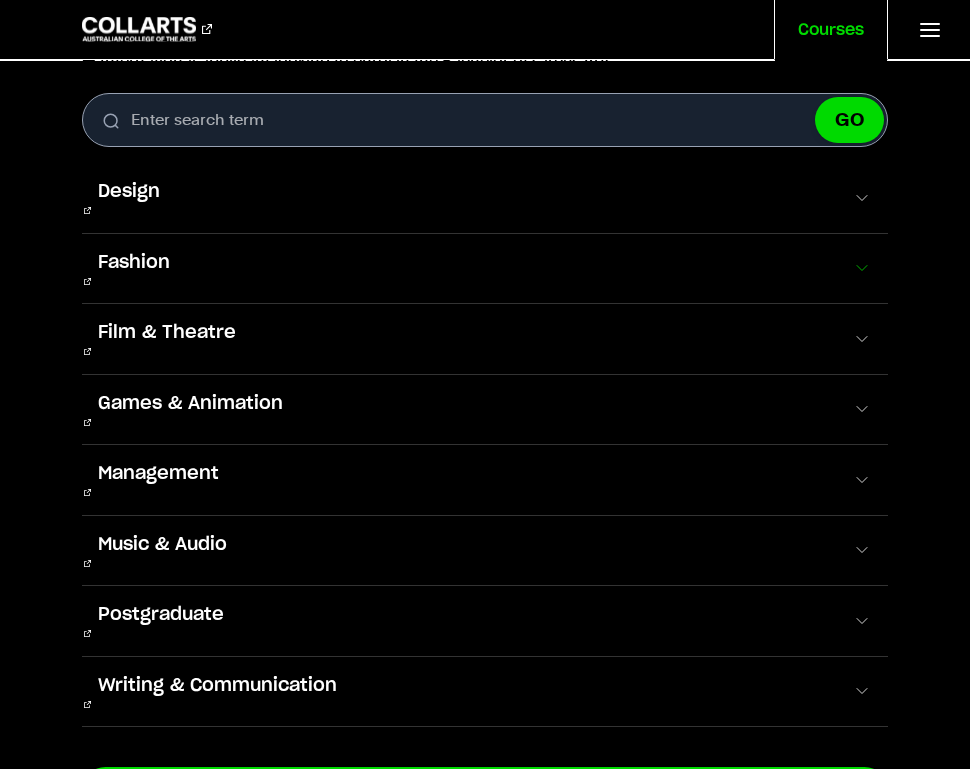 click at bounding box center (862, 268) 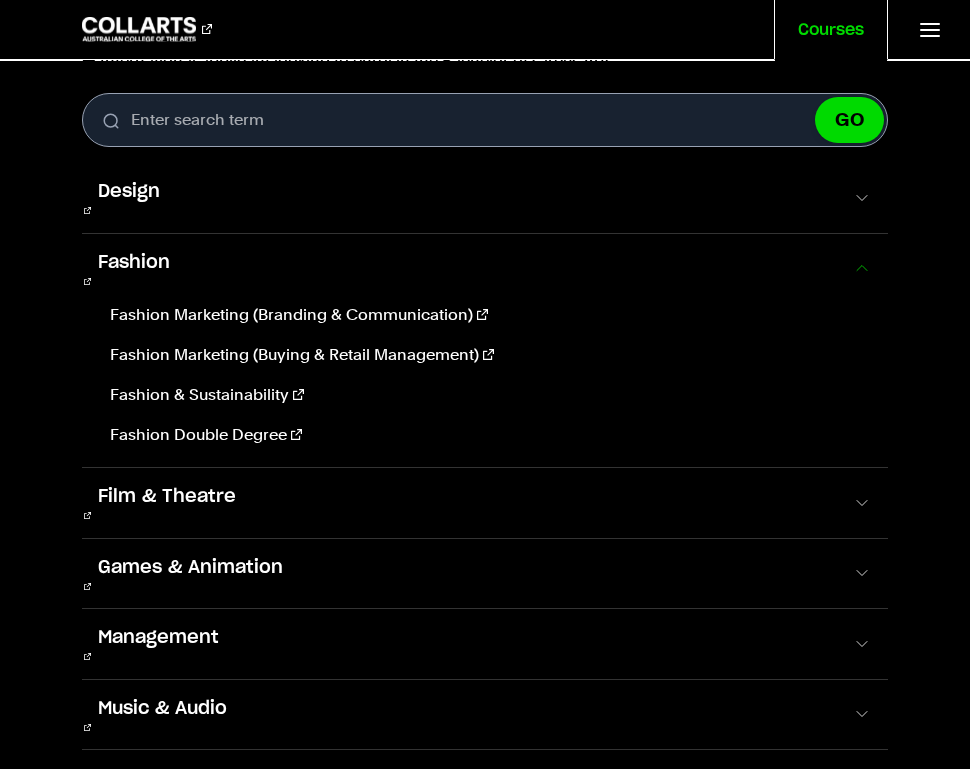 click at bounding box center (862, 268) 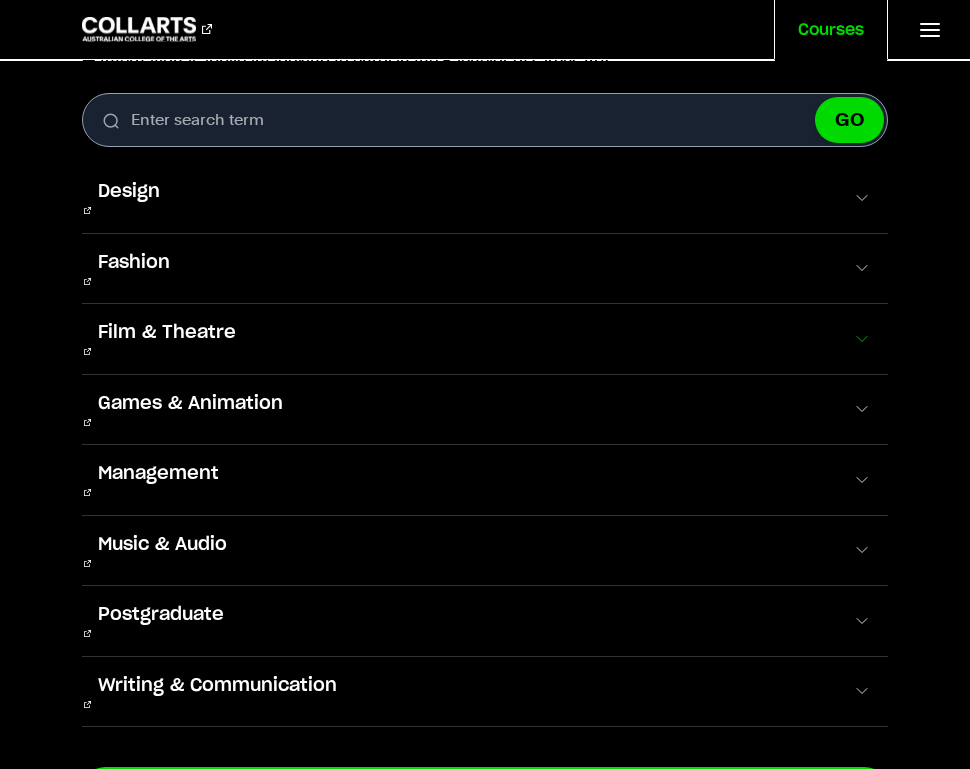 click at bounding box center [862, 339] 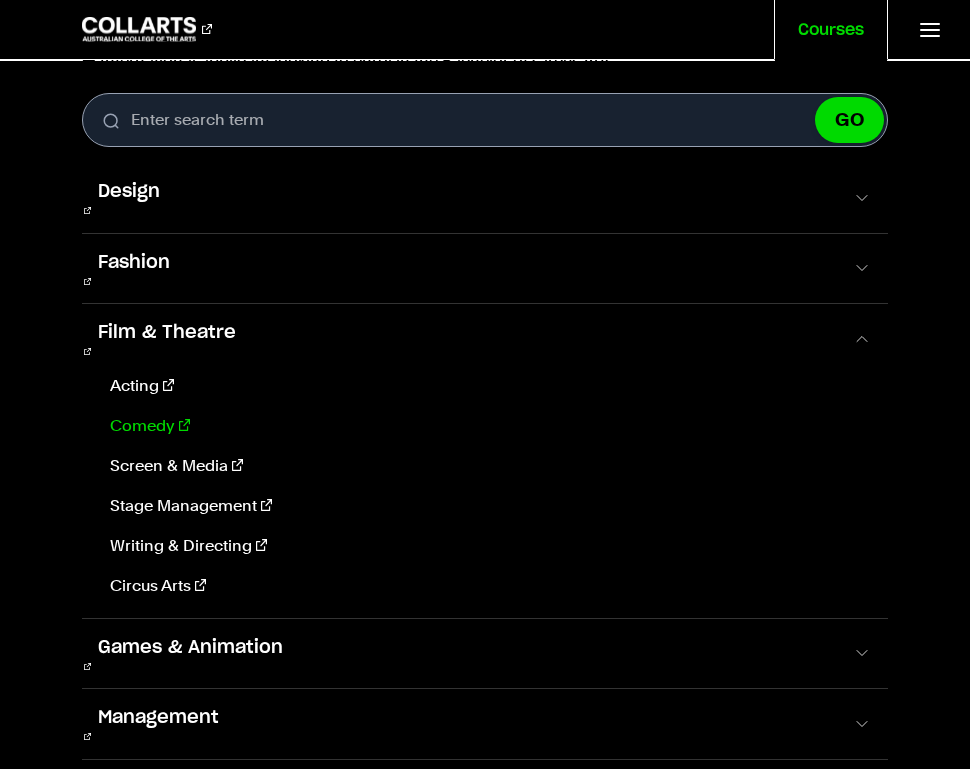 click on "Comedy" at bounding box center (486, 426) 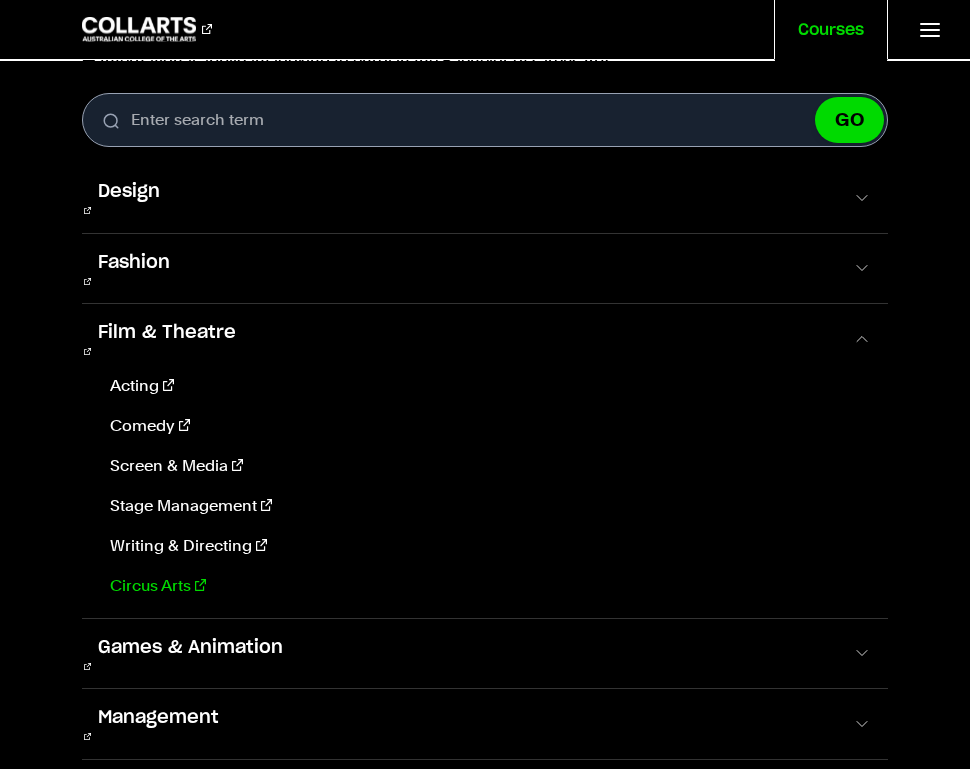 click on "Circus Arts" at bounding box center [486, 586] 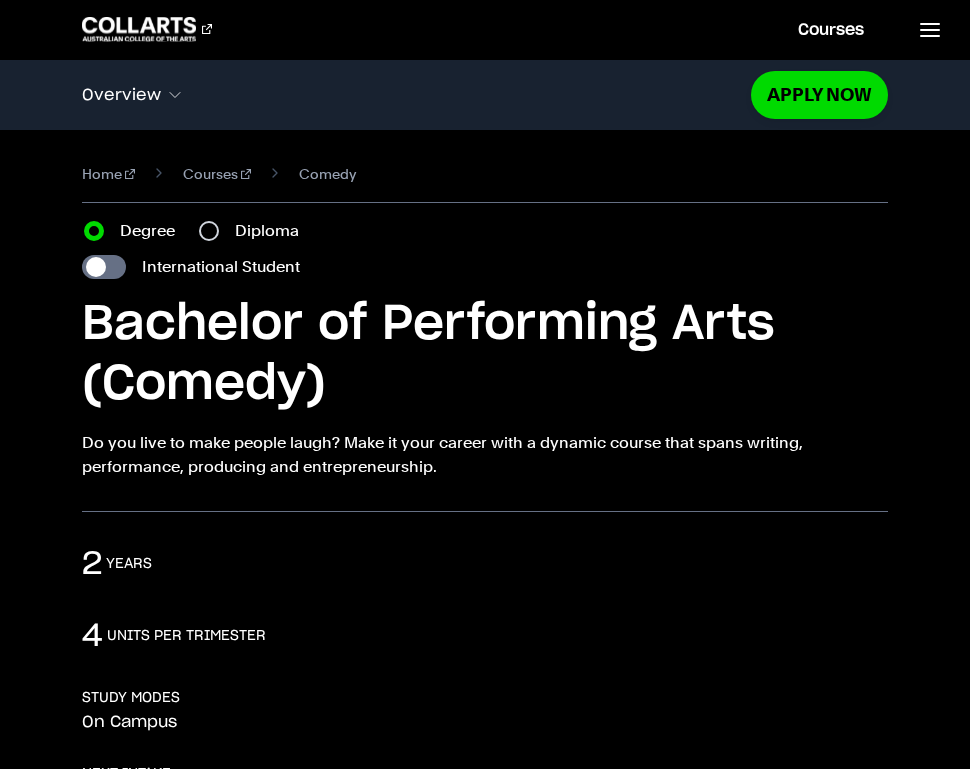 scroll, scrollTop: 0, scrollLeft: 0, axis: both 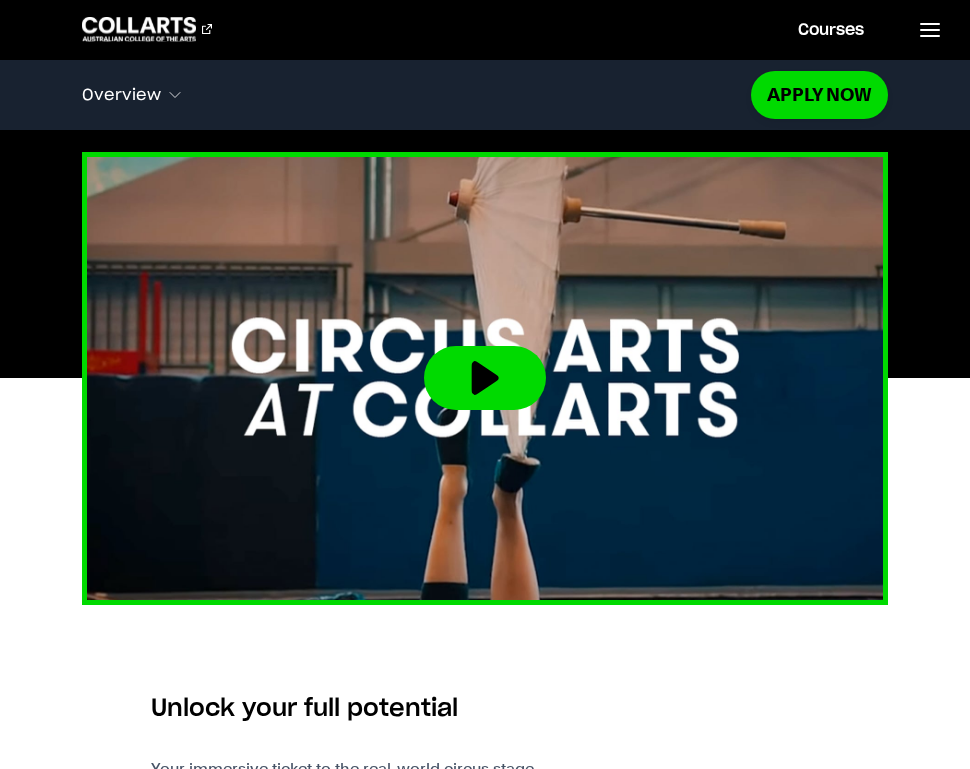 click at bounding box center [485, 378] 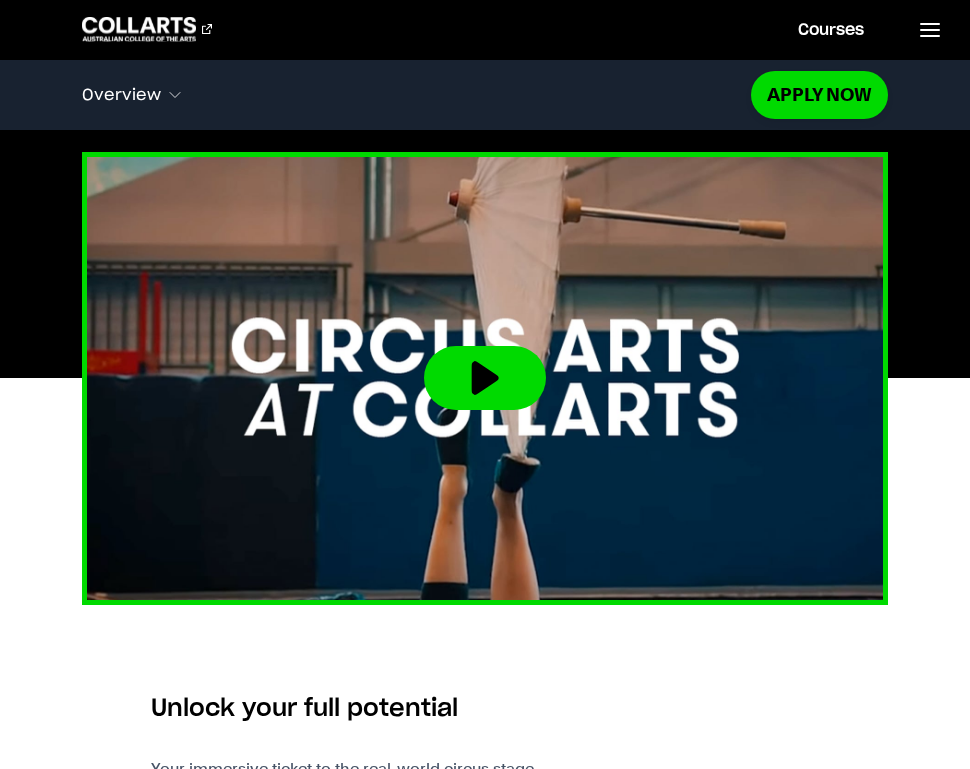 click at bounding box center [485, 378] 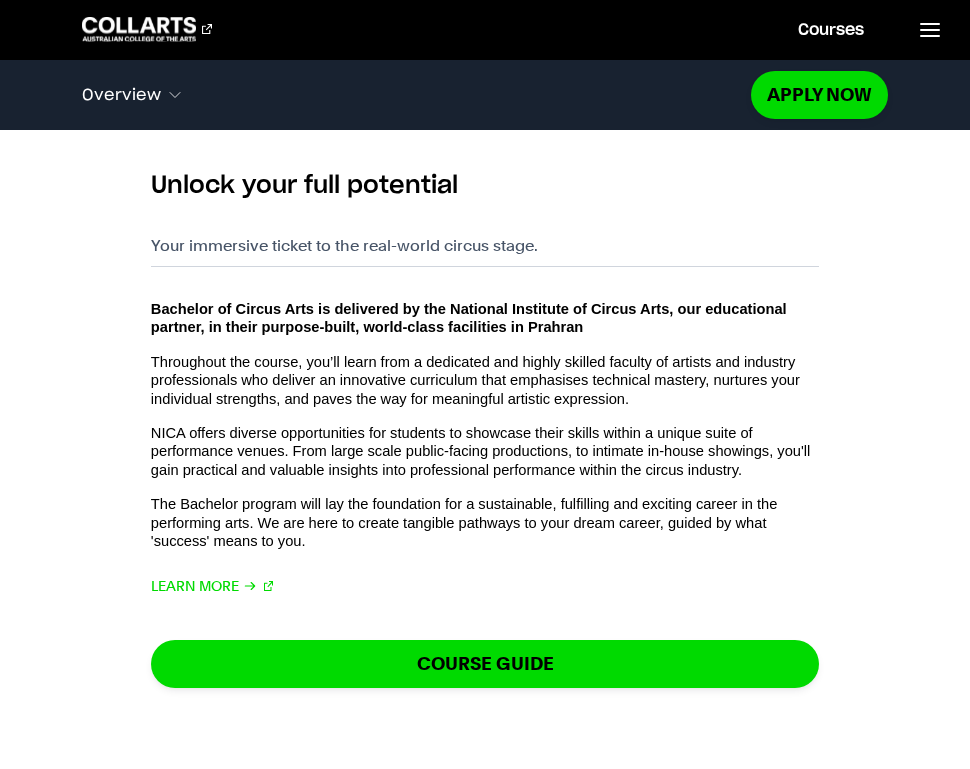 scroll, scrollTop: 1207, scrollLeft: 0, axis: vertical 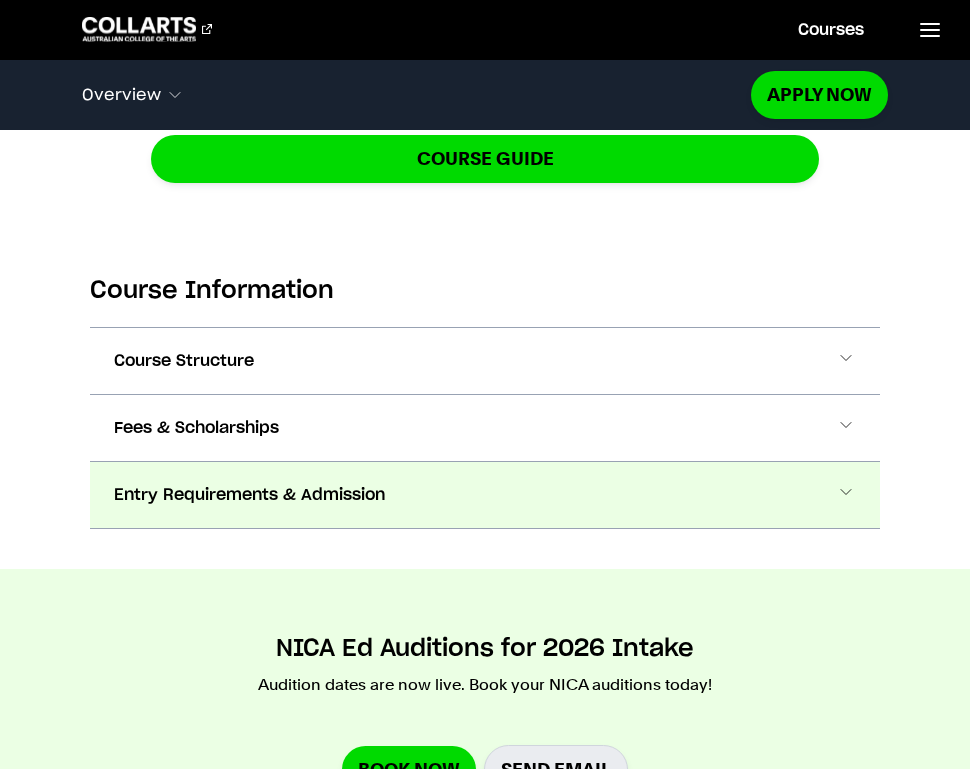 click on "Entry Requirements & Admission" at bounding box center [485, 495] 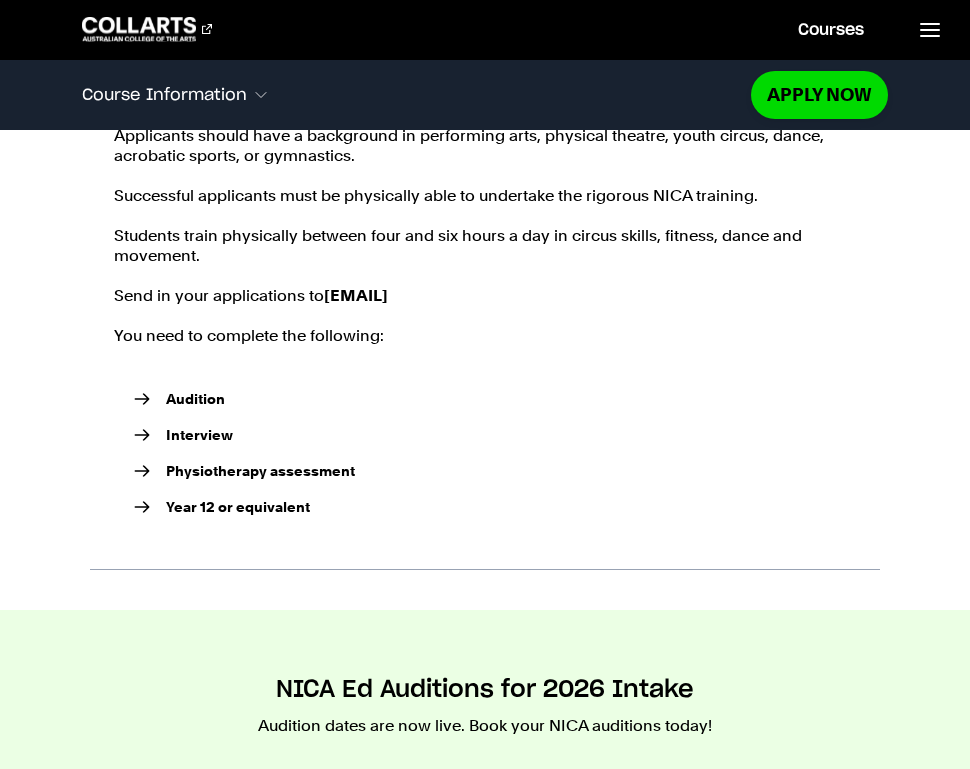 scroll, scrollTop: 2125, scrollLeft: 0, axis: vertical 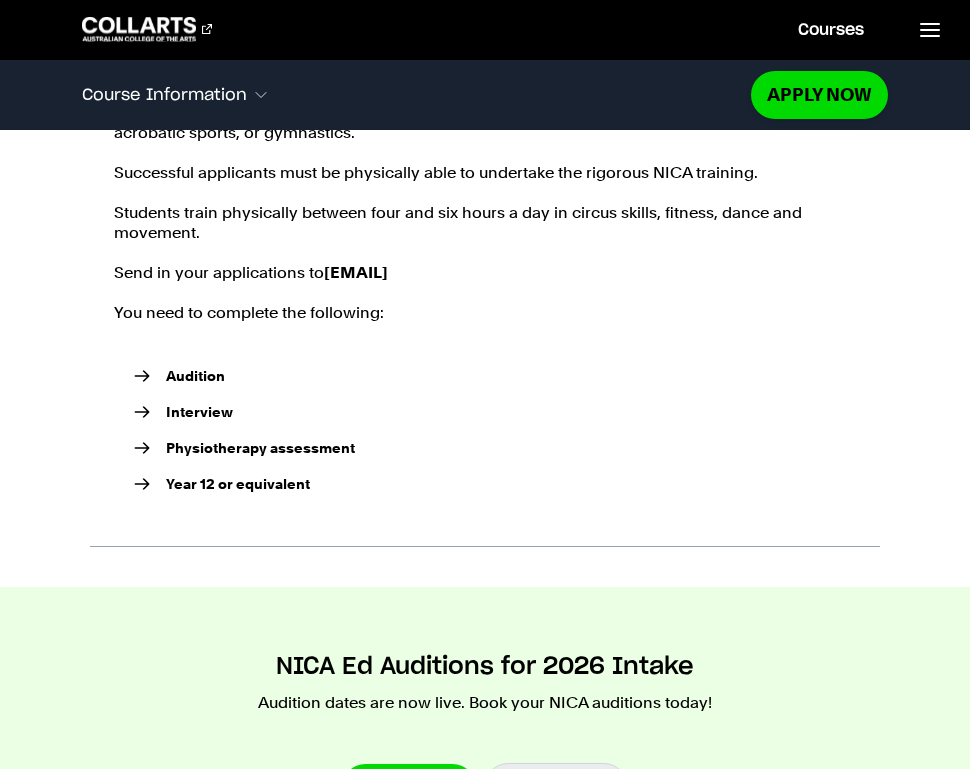 click on "Audition" at bounding box center (195, 376) 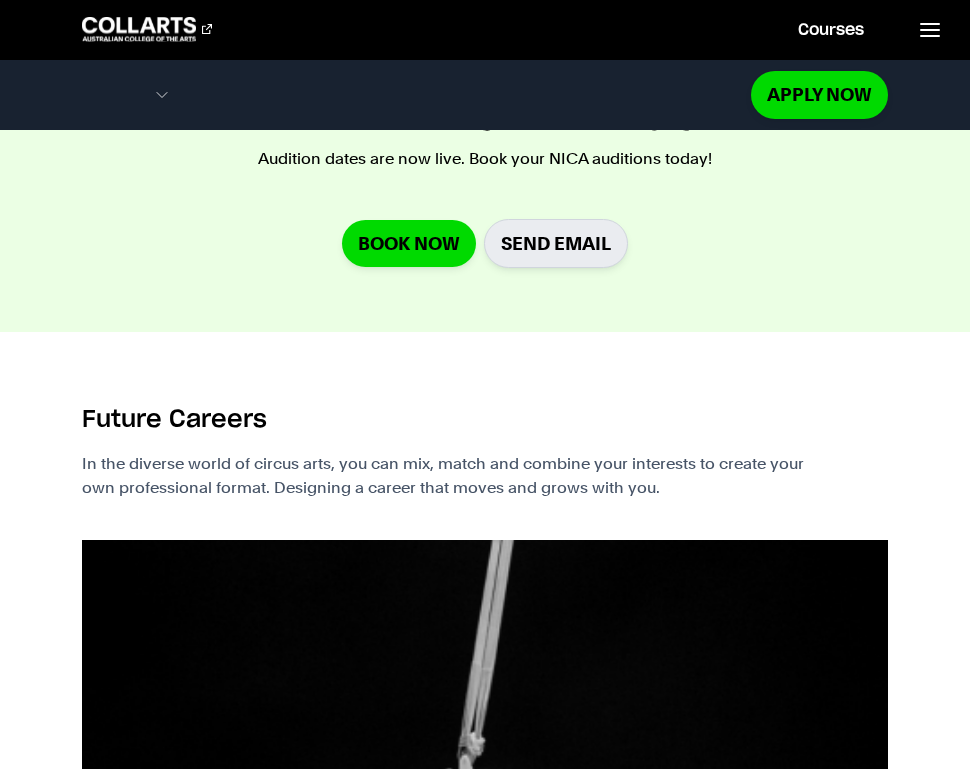 scroll, scrollTop: 2570, scrollLeft: 0, axis: vertical 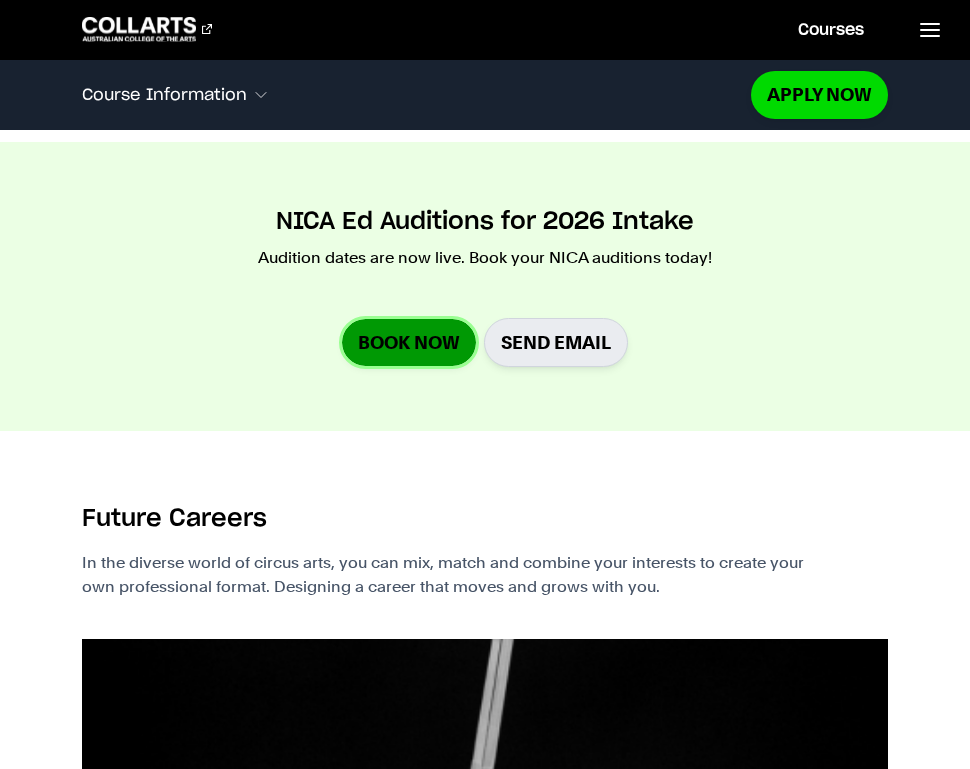 click on "Book Now" at bounding box center [409, 342] 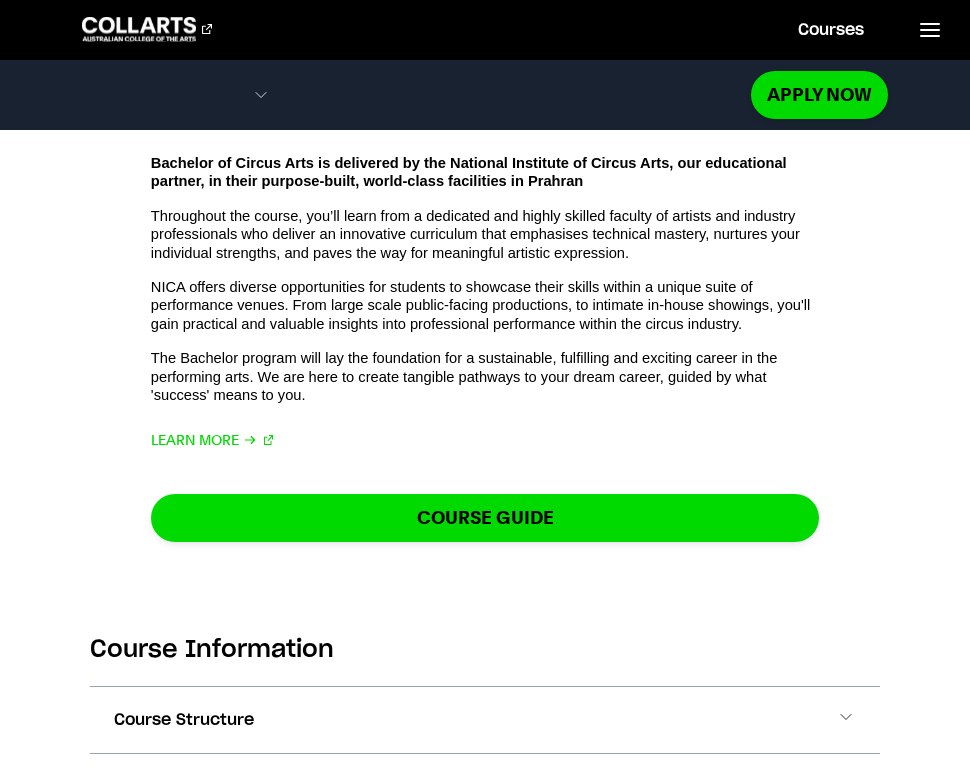 scroll, scrollTop: 1297, scrollLeft: 0, axis: vertical 